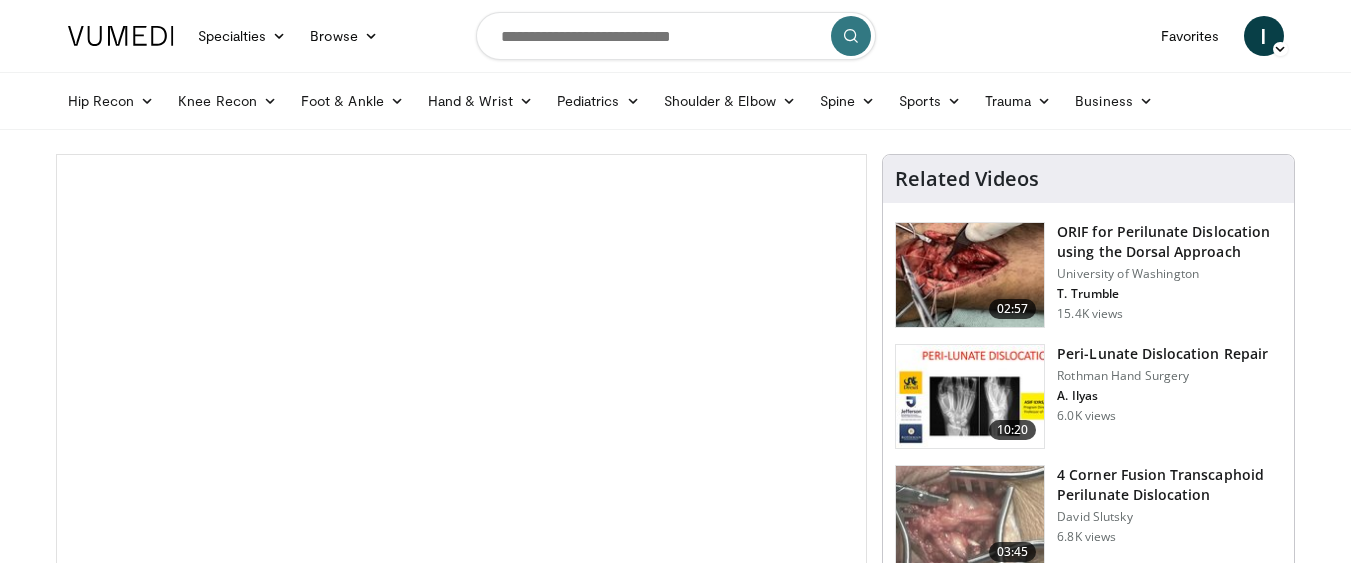 scroll, scrollTop: 0, scrollLeft: 0, axis: both 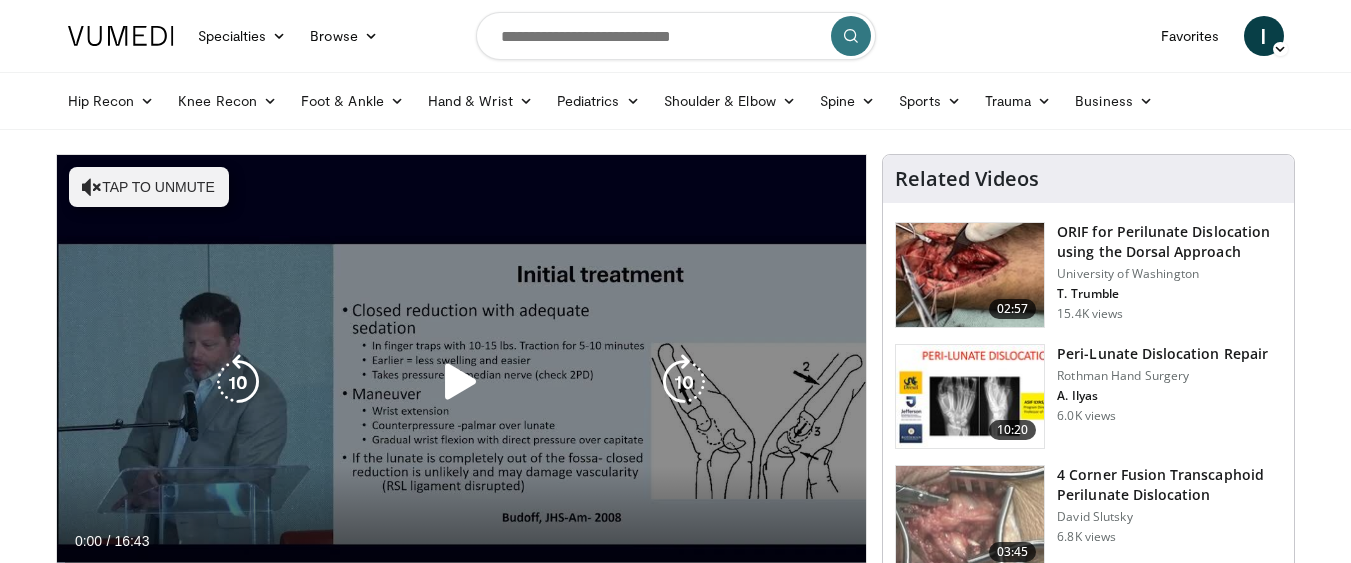 click at bounding box center [461, 382] 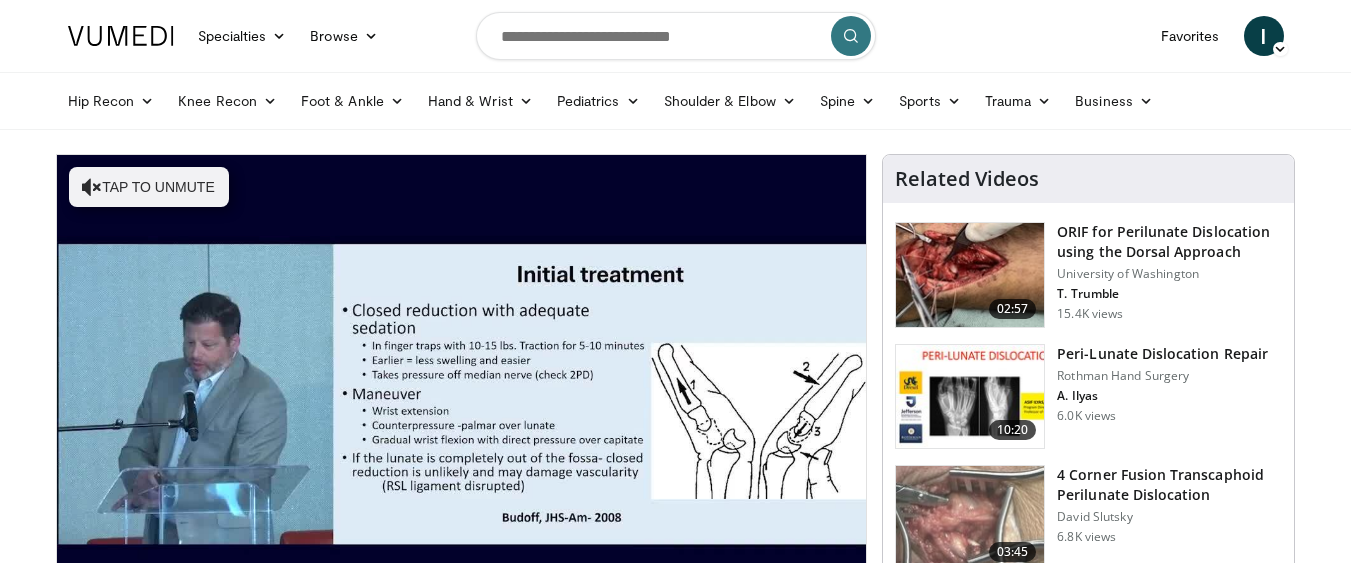type 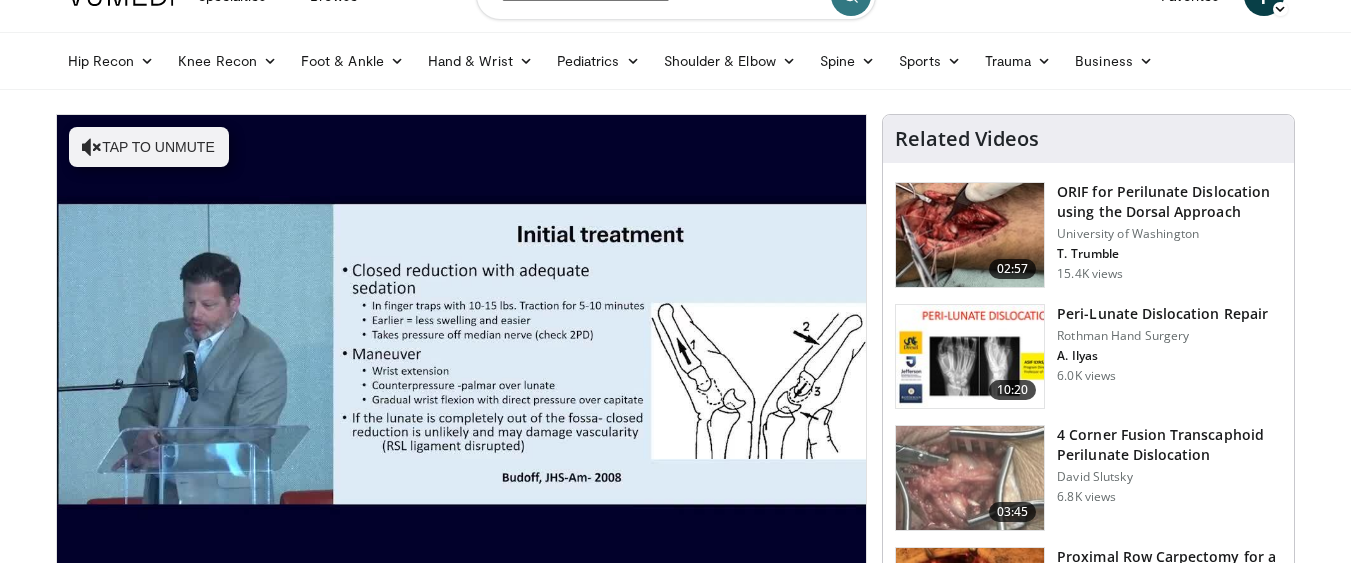 scroll, scrollTop: 80, scrollLeft: 0, axis: vertical 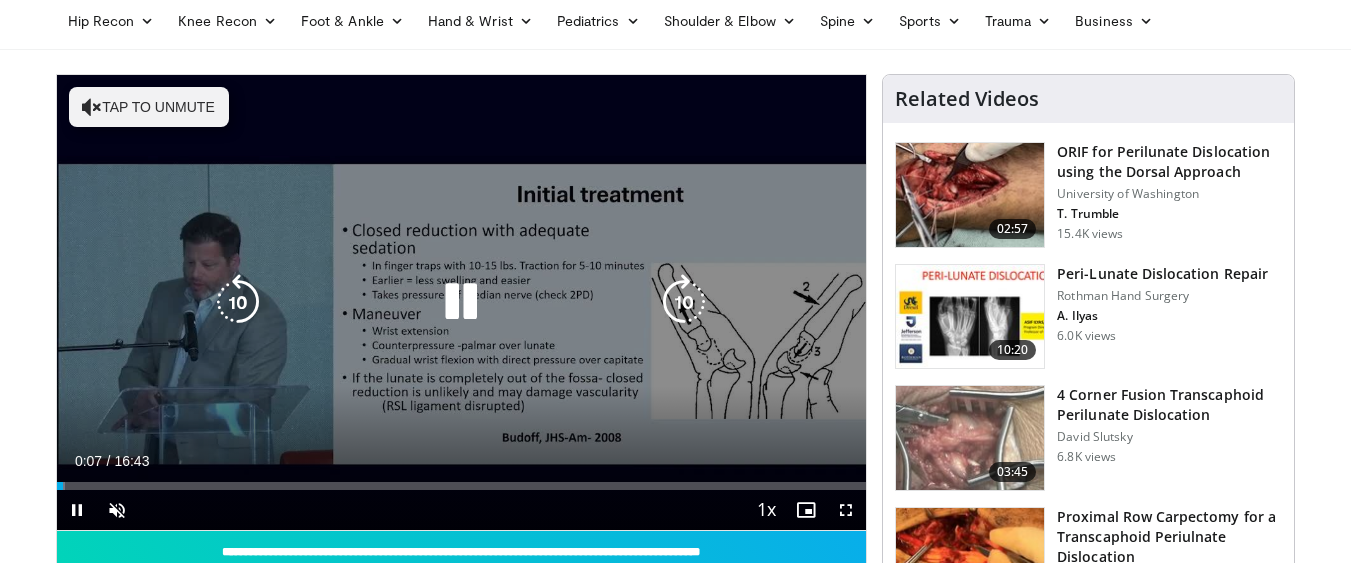 click at bounding box center (92, 107) 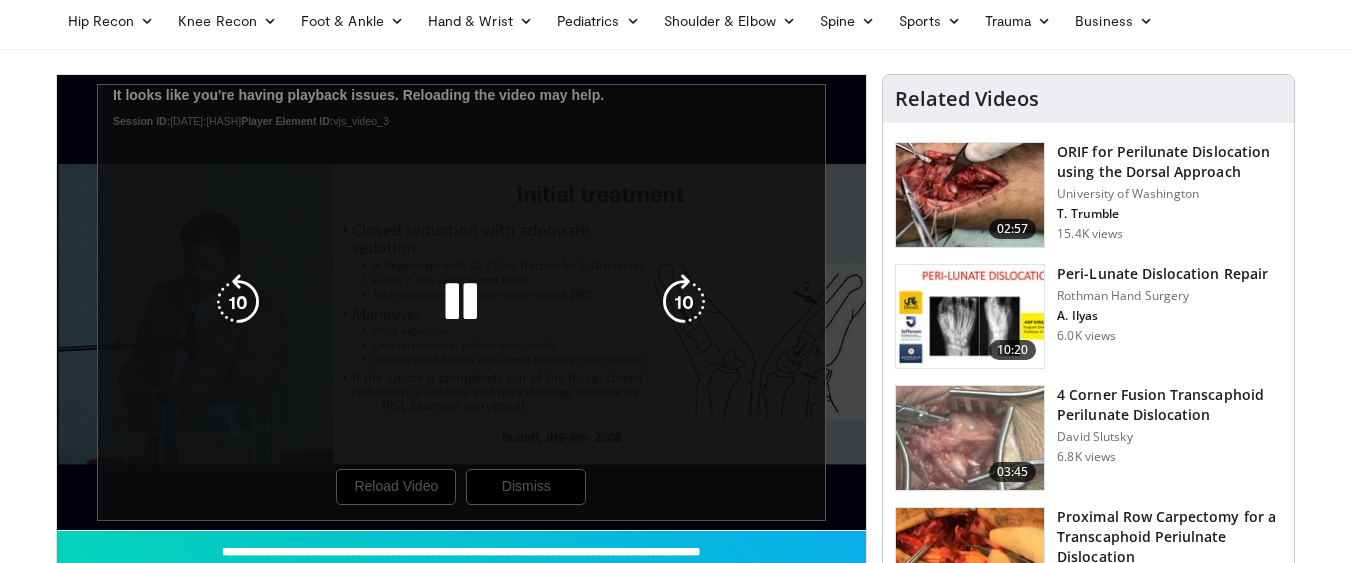 click on "10 seconds
Tap to unmute" at bounding box center [462, 302] 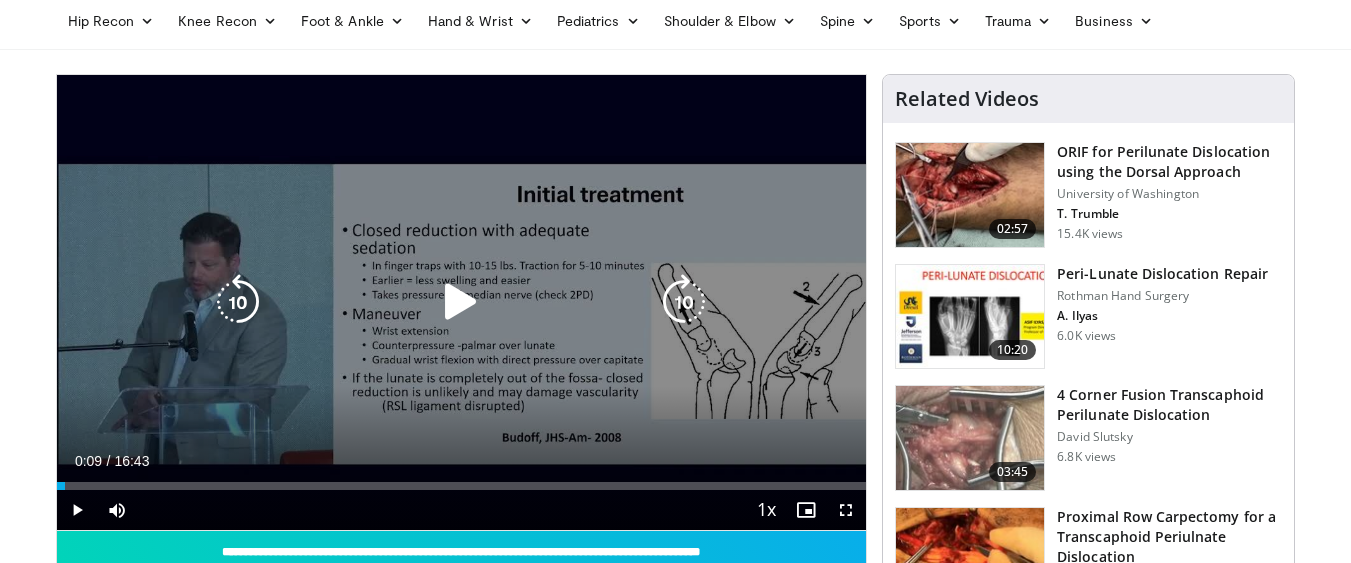 click at bounding box center (461, 302) 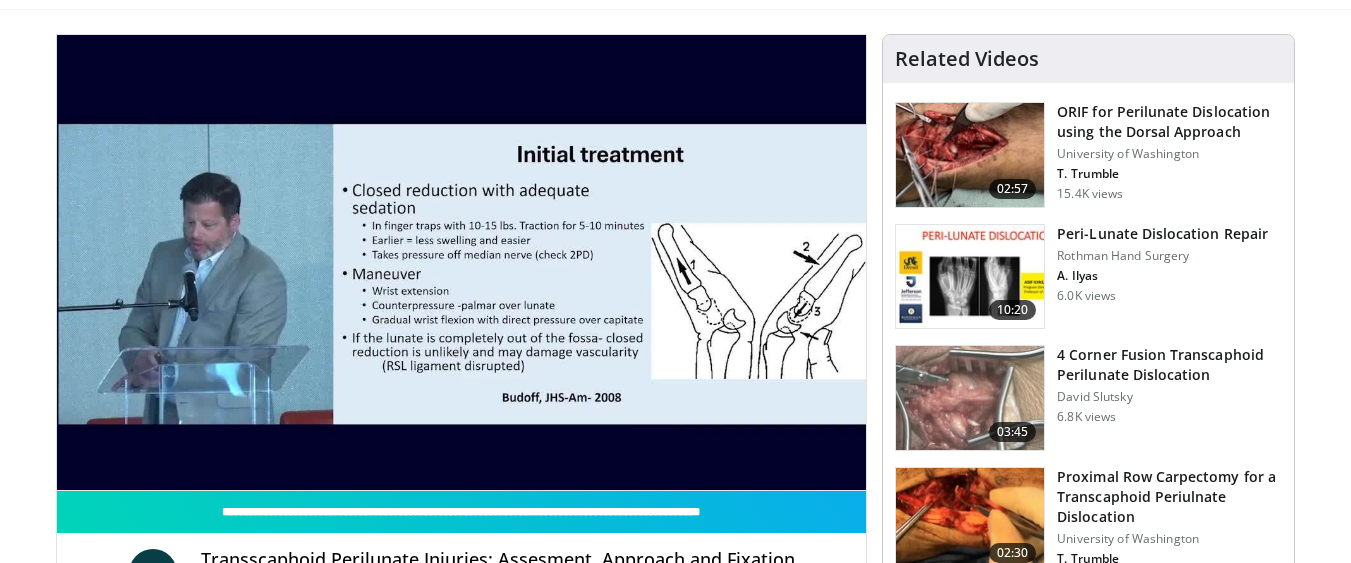scroll, scrollTop: 160, scrollLeft: 0, axis: vertical 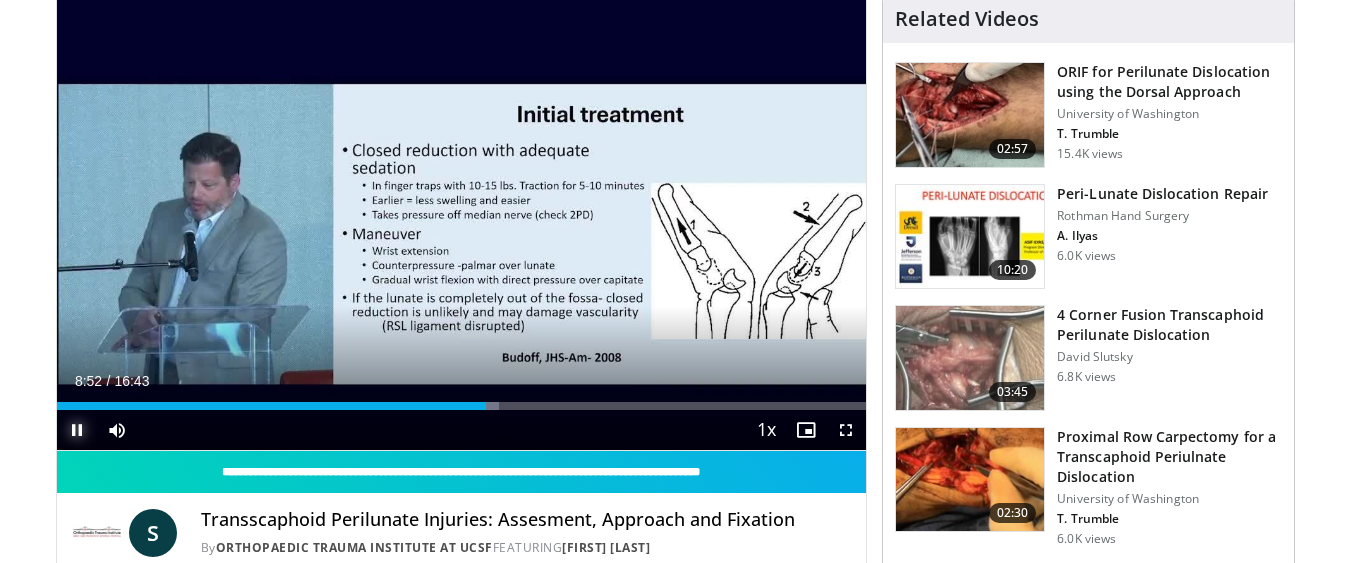click at bounding box center [77, 430] 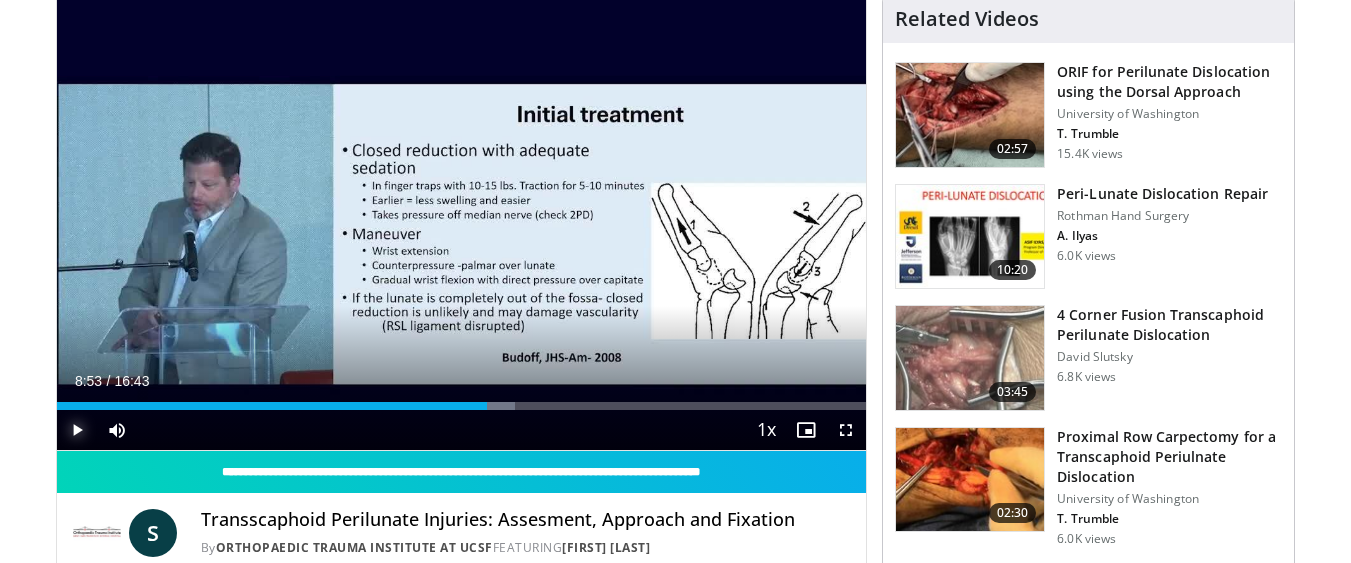 type 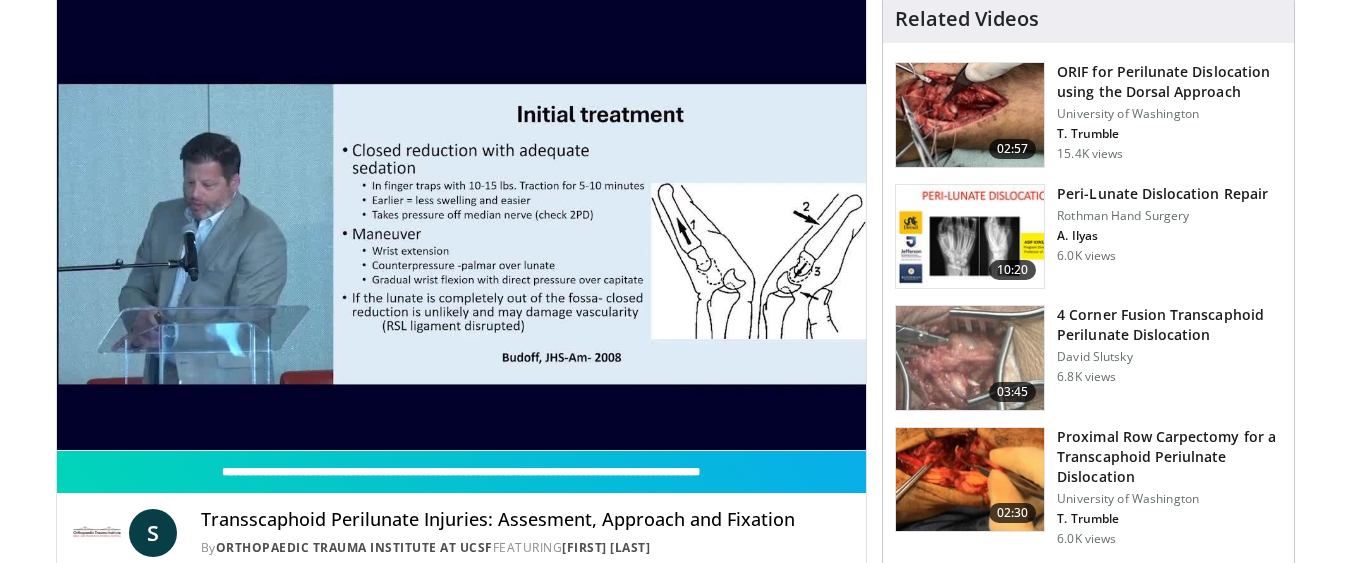click on "Pause" at bounding box center [77, 430] 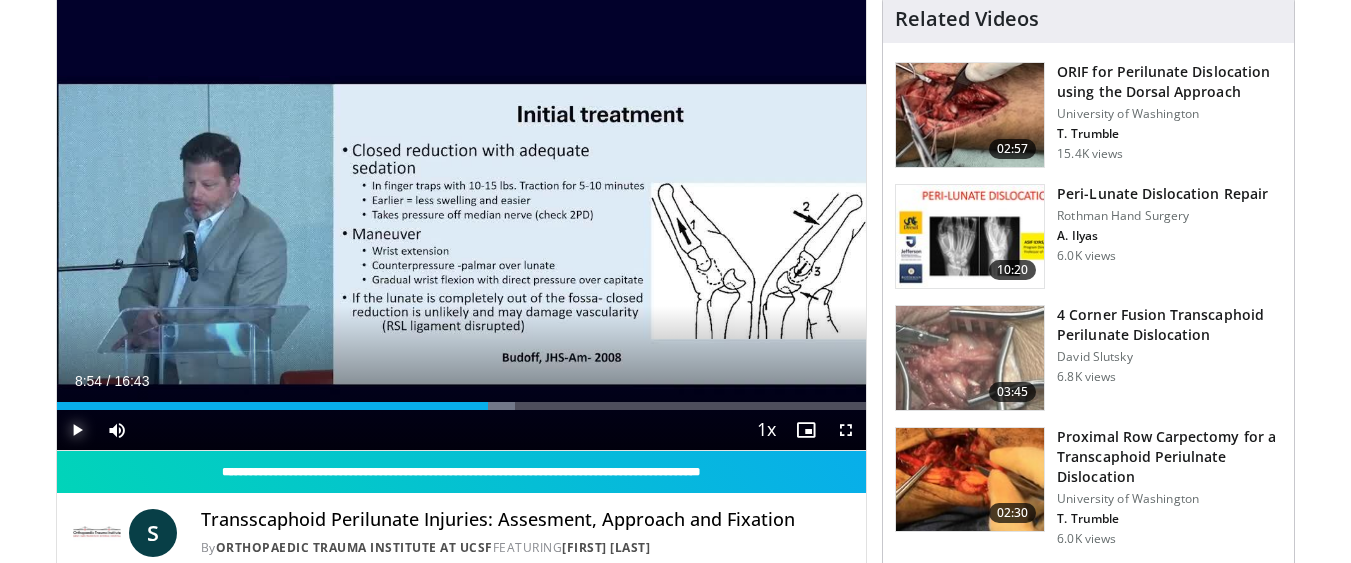 click on "Play" at bounding box center (77, 430) 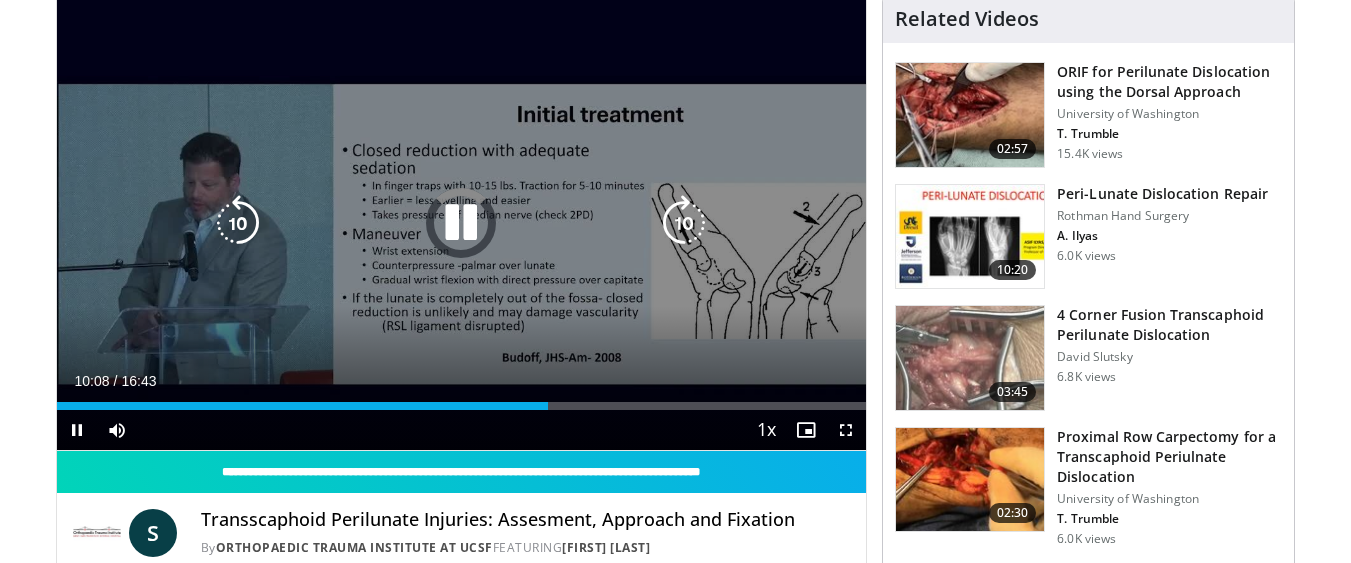 click at bounding box center [461, 223] 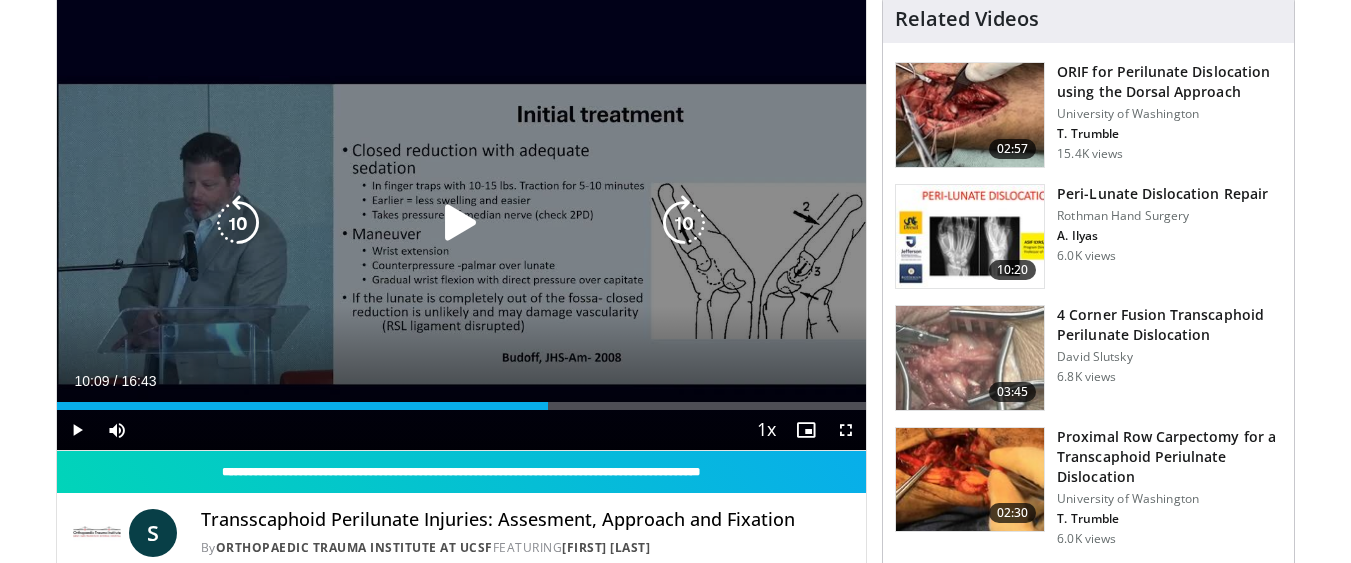 click at bounding box center [461, 223] 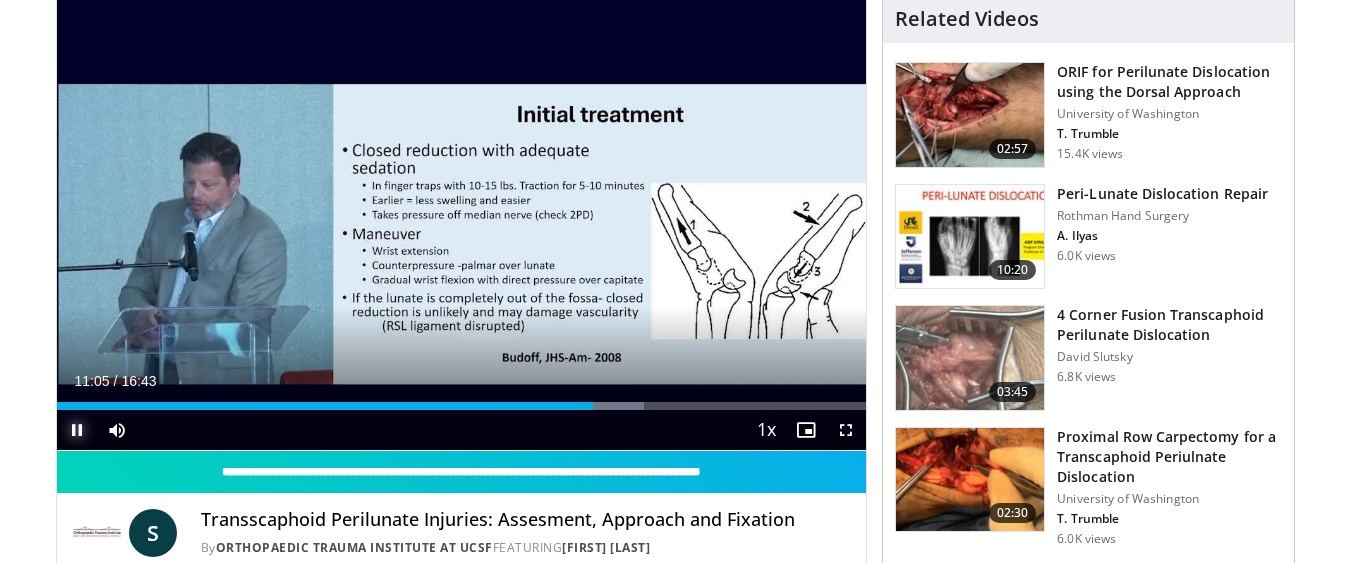 click at bounding box center (77, 430) 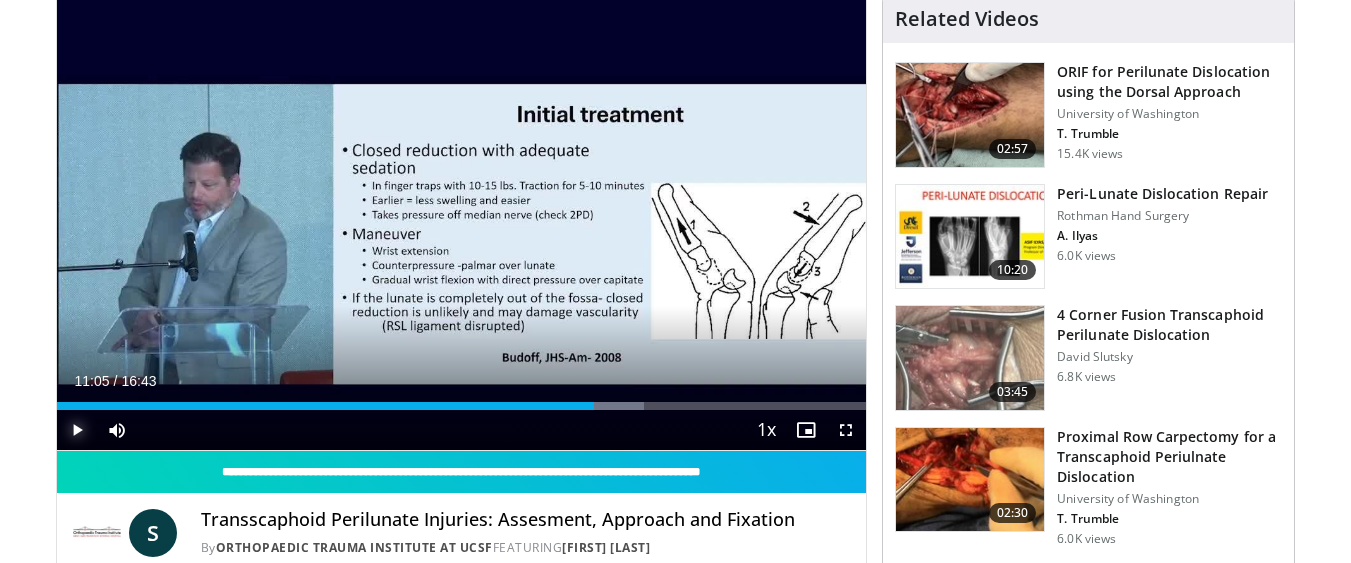 click on "Play" at bounding box center (77, 430) 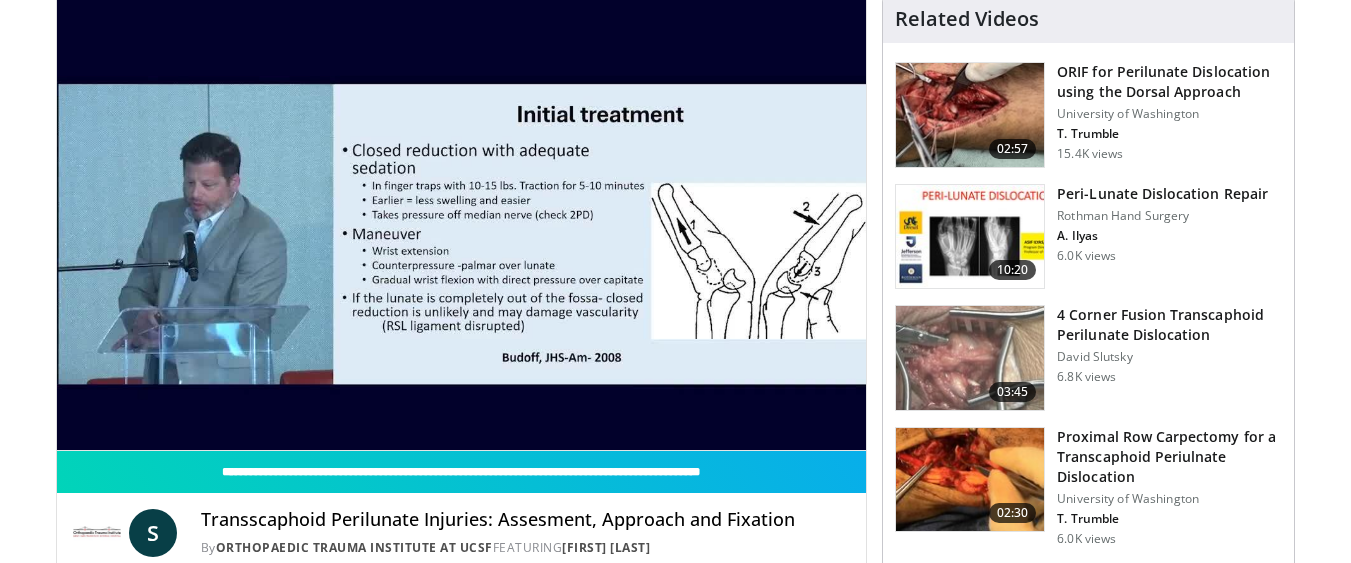 click at bounding box center [970, 237] 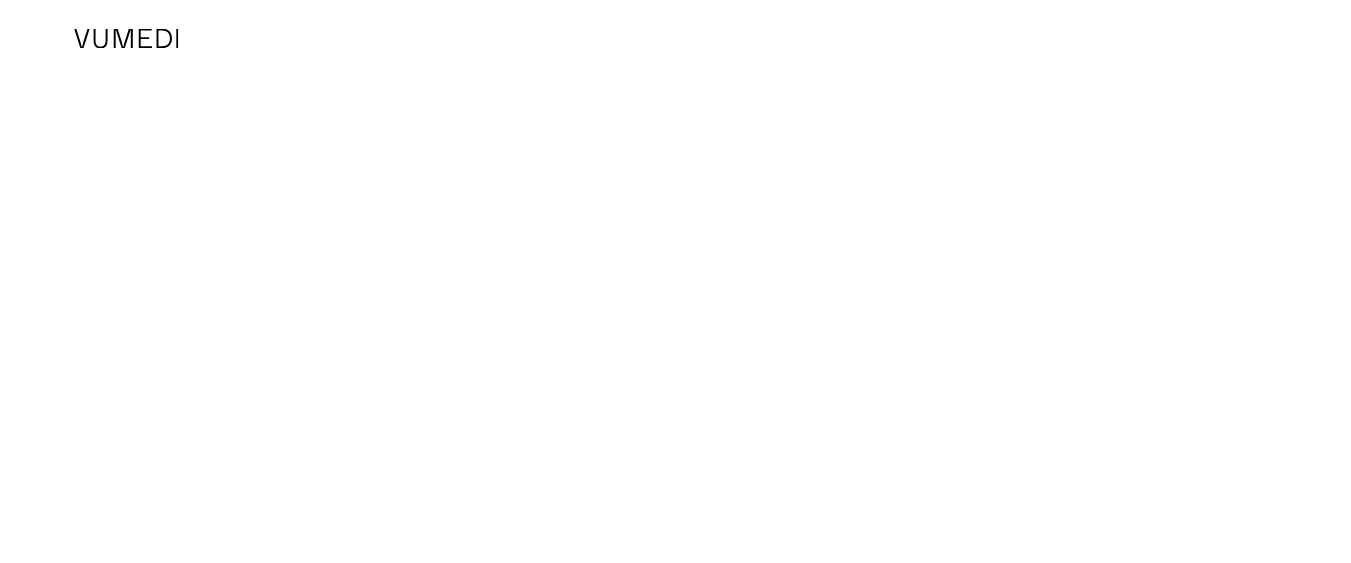 scroll, scrollTop: 0, scrollLeft: 0, axis: both 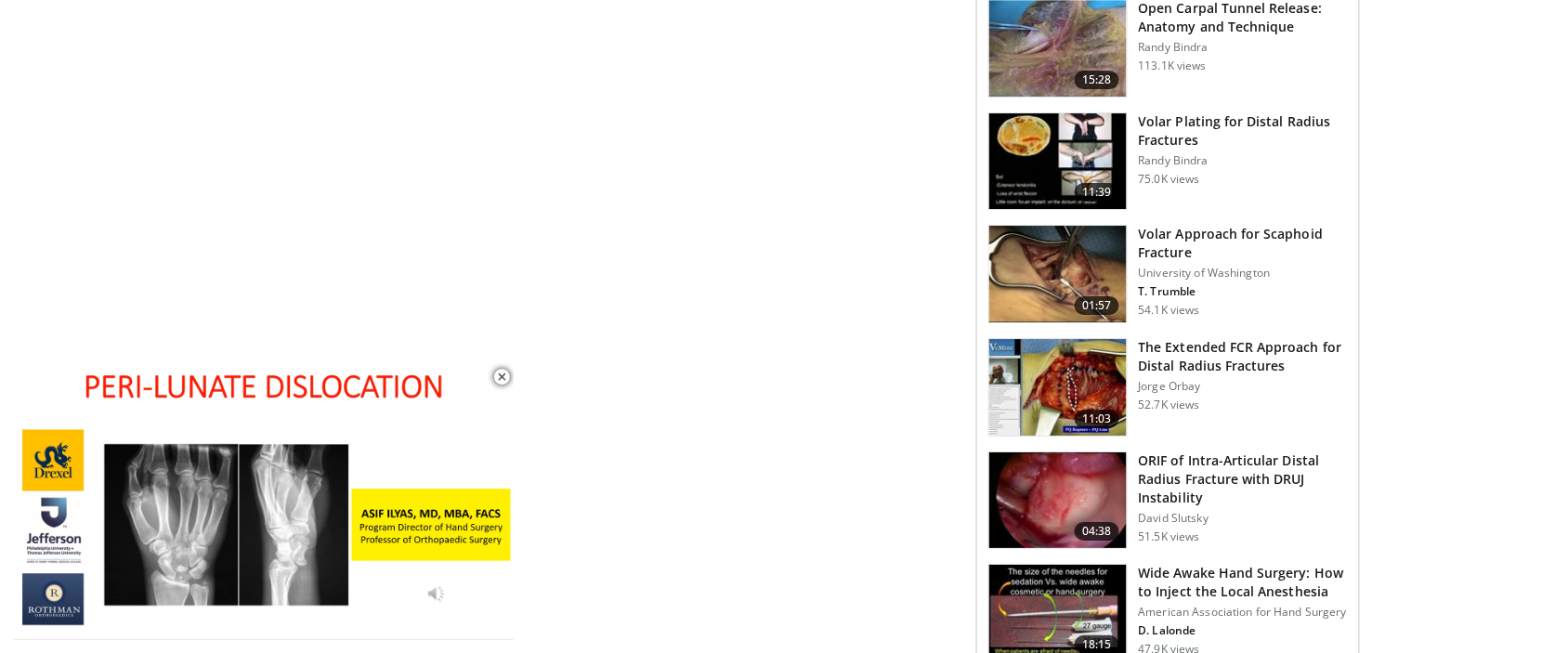 click at bounding box center (1058, 387) 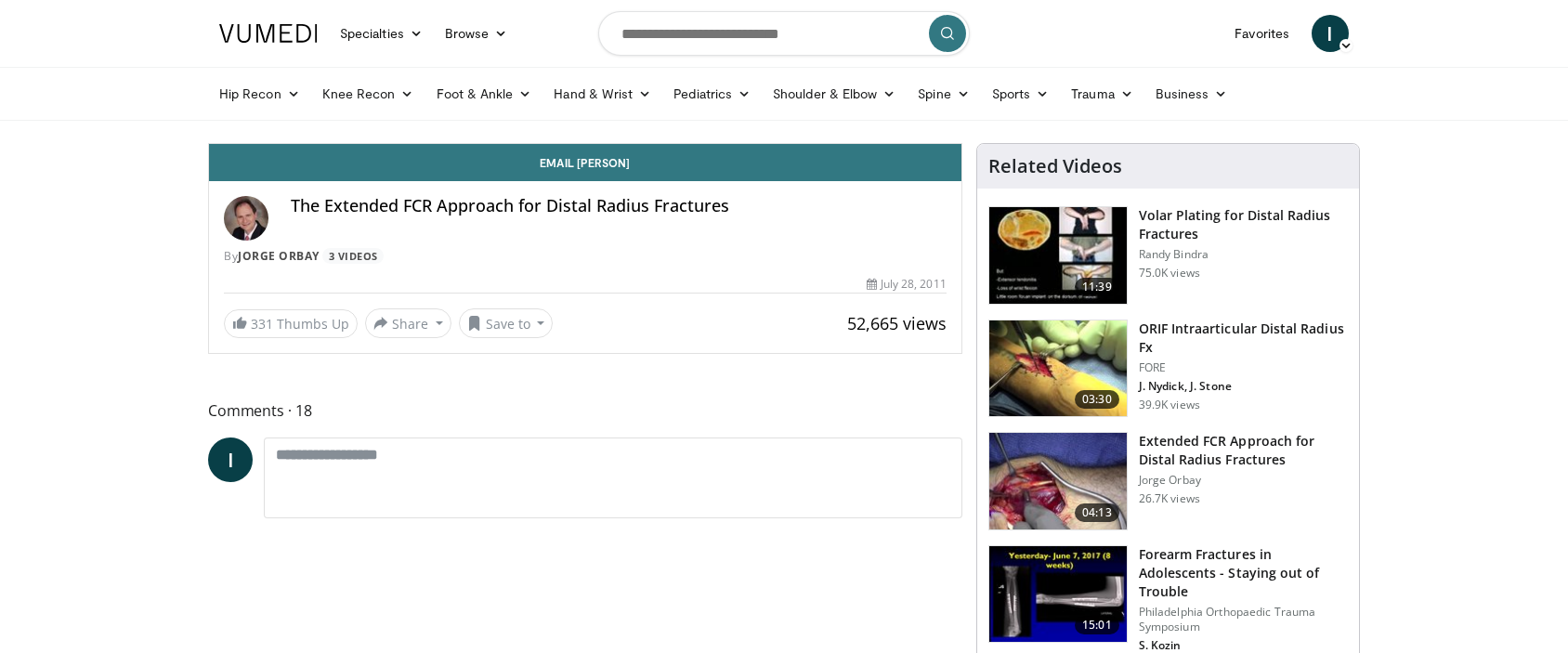 scroll, scrollTop: 0, scrollLeft: 0, axis: both 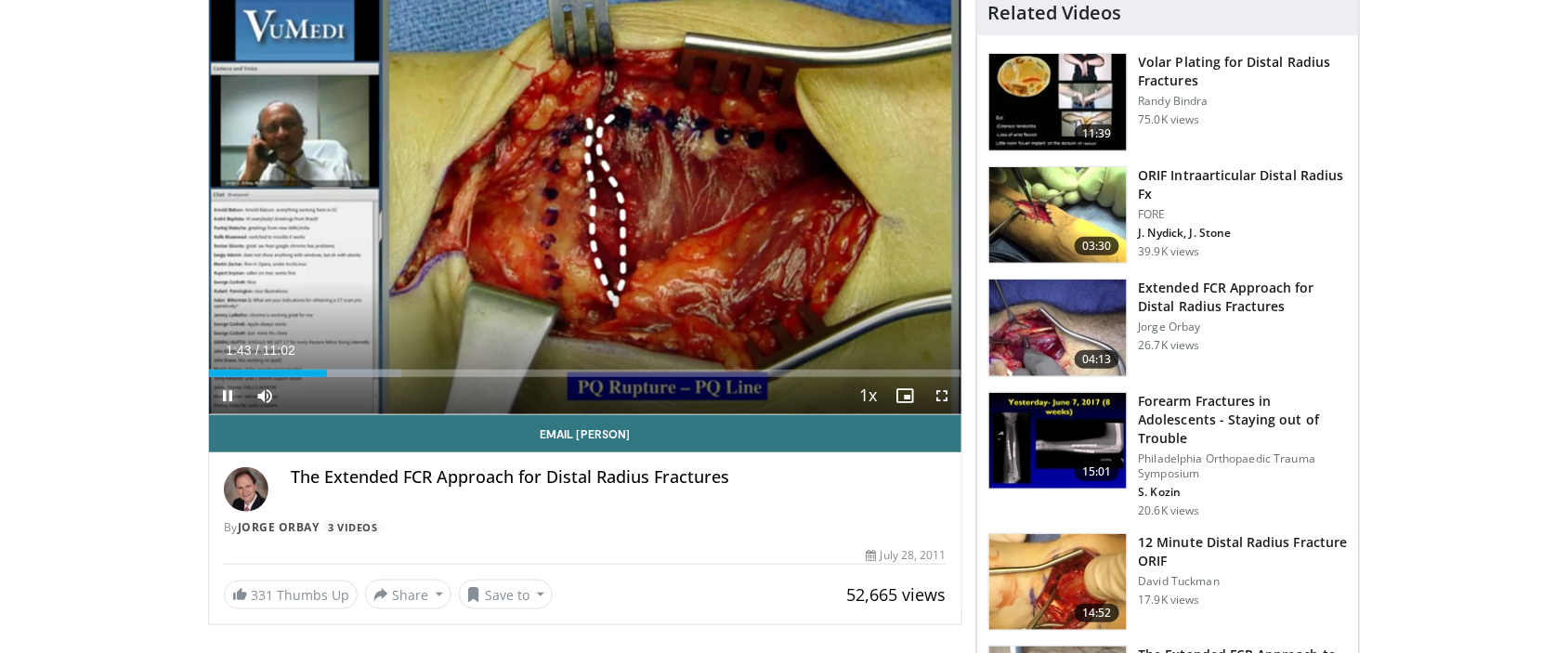 click at bounding box center [228, 396] 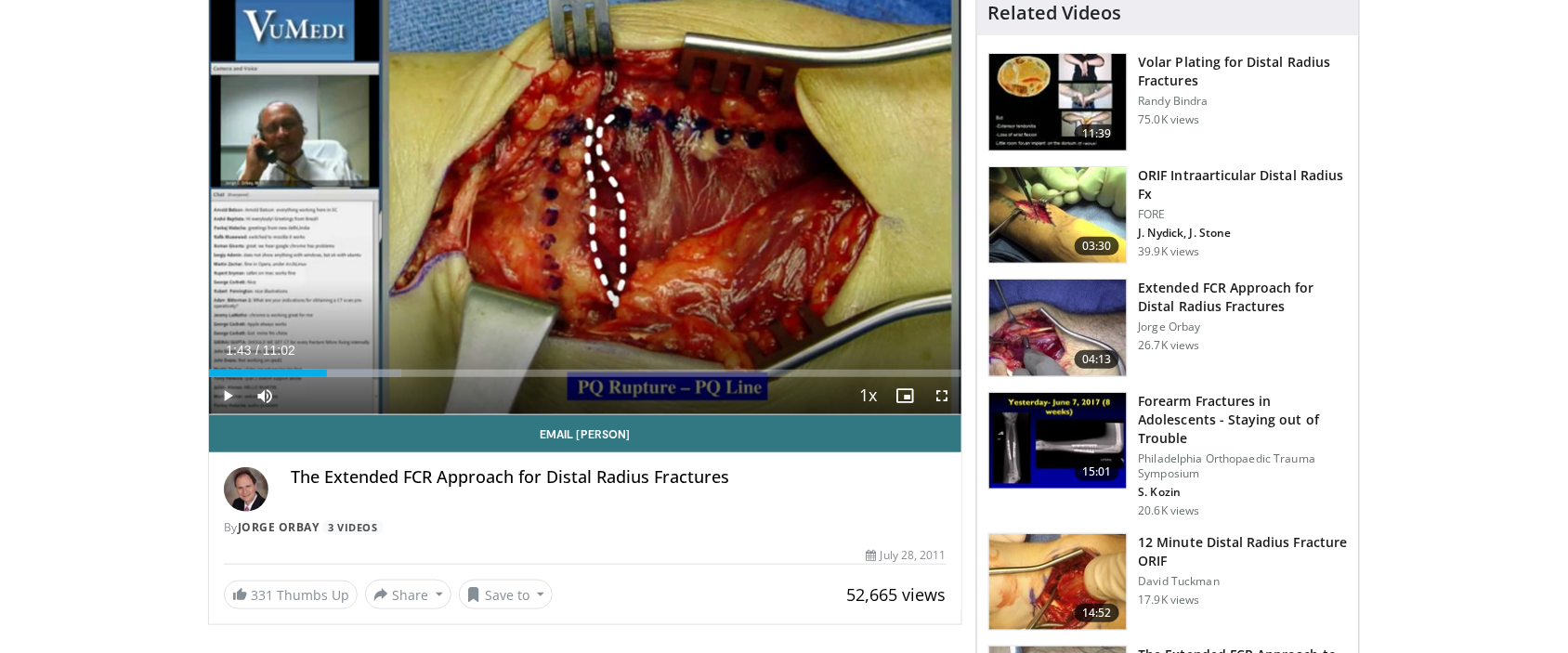 type 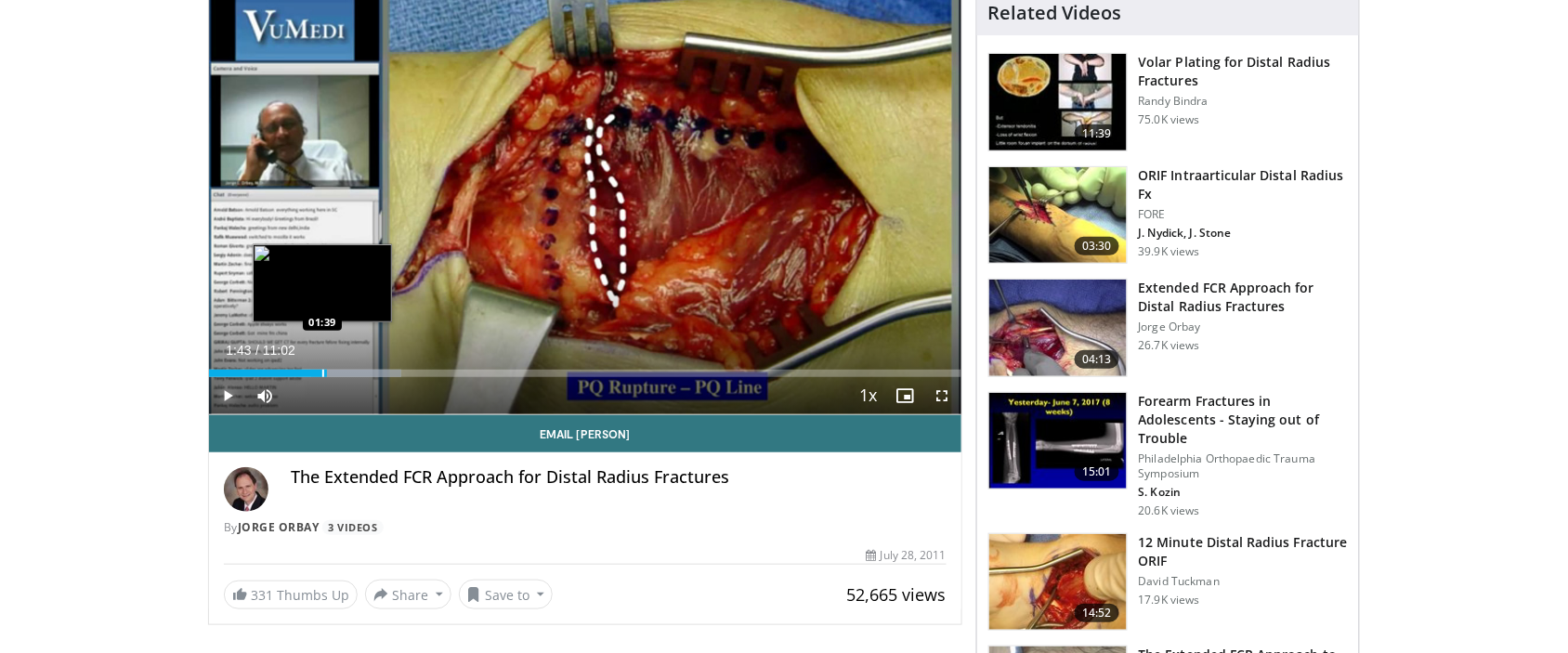 click at bounding box center [323, 373] 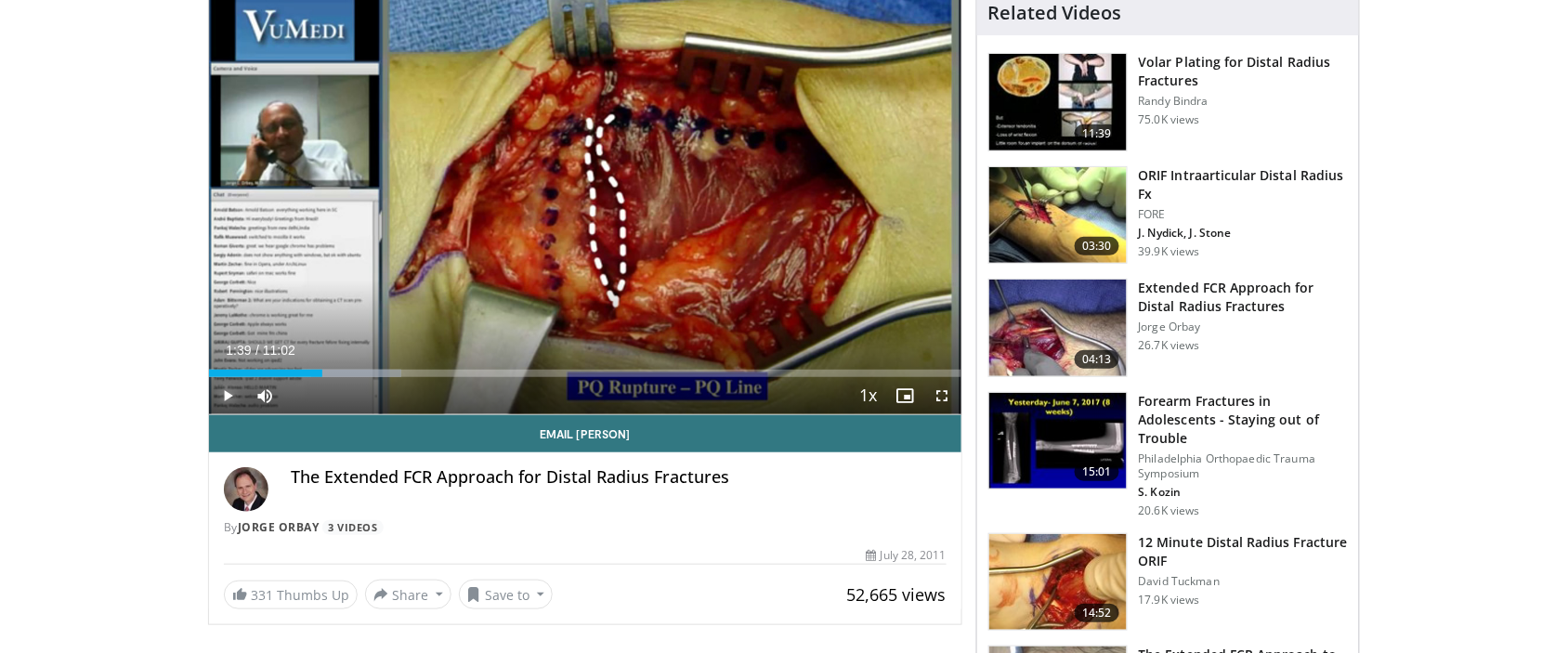 click on "Play" at bounding box center [228, 396] 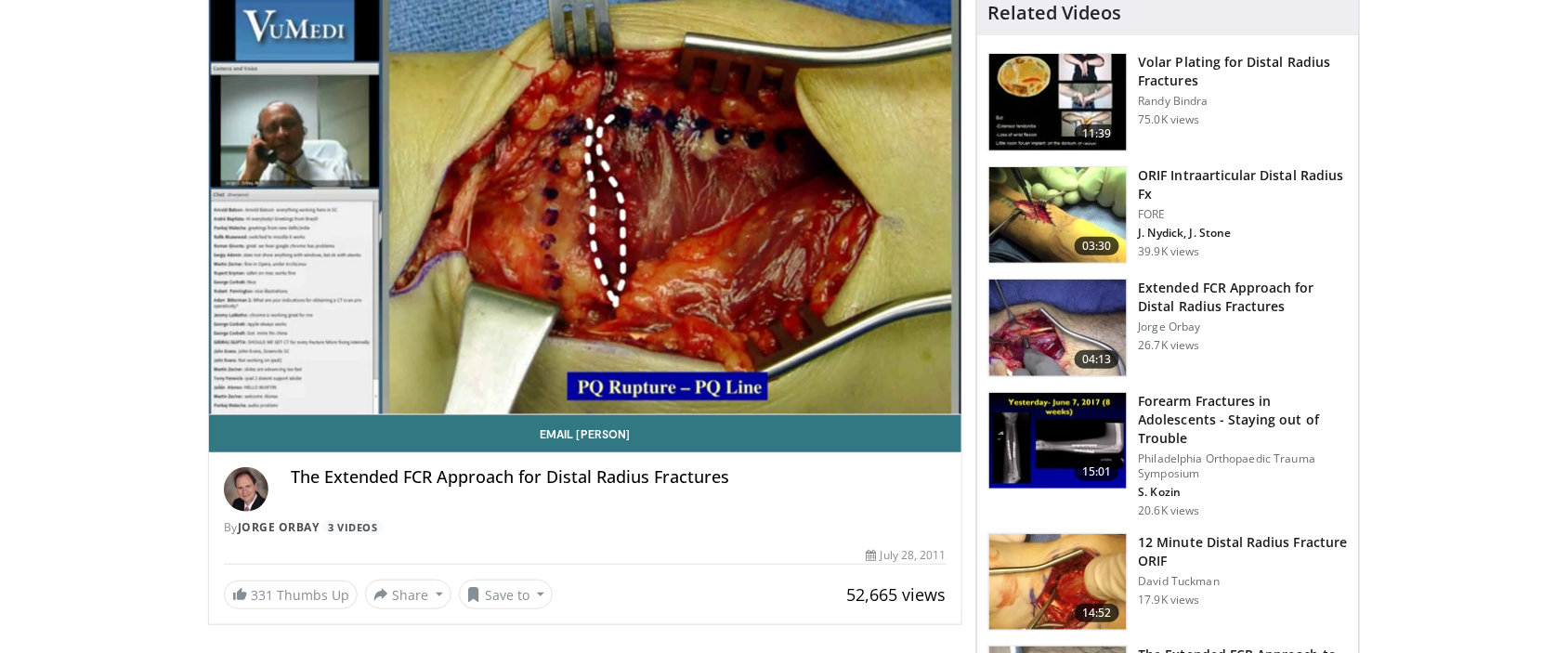 click on "**********" at bounding box center [585, 202] 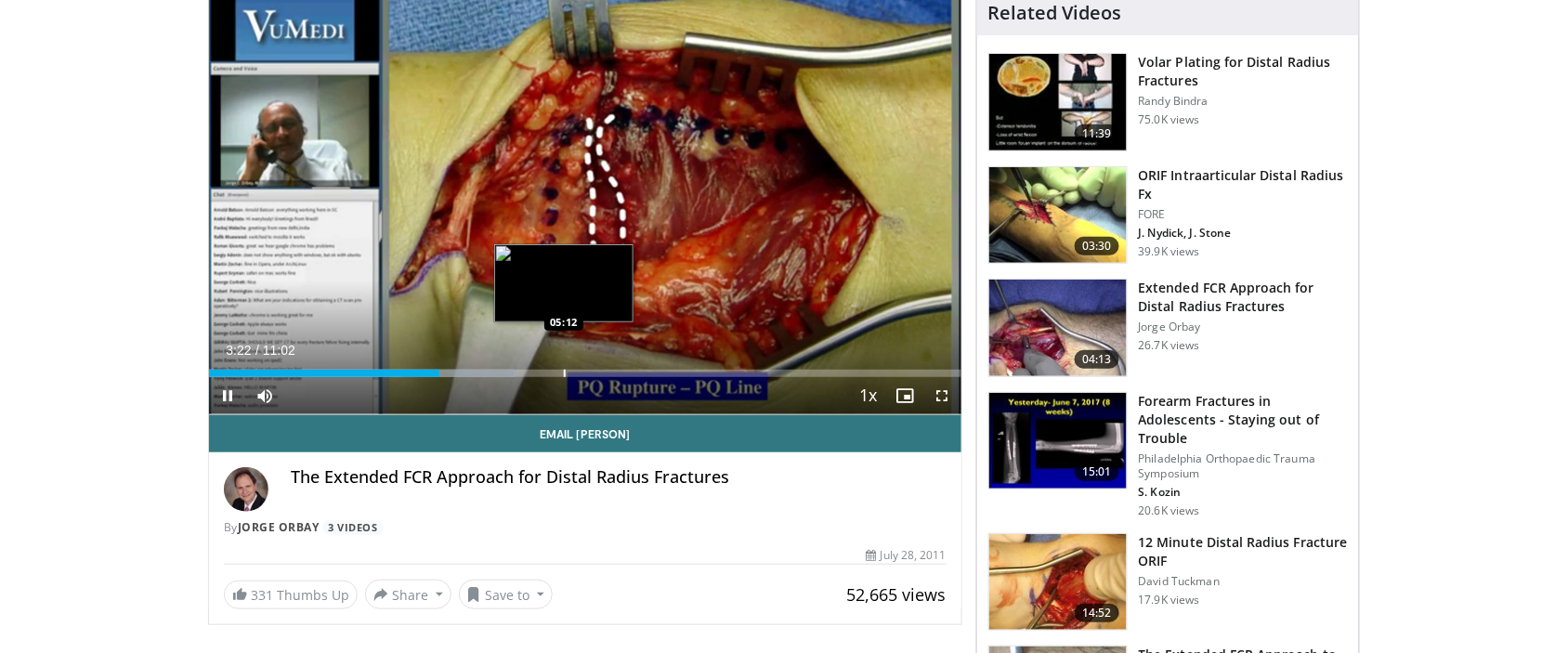 click on "Loaded :  40.68% 03:22 05:12" at bounding box center [585, 368] 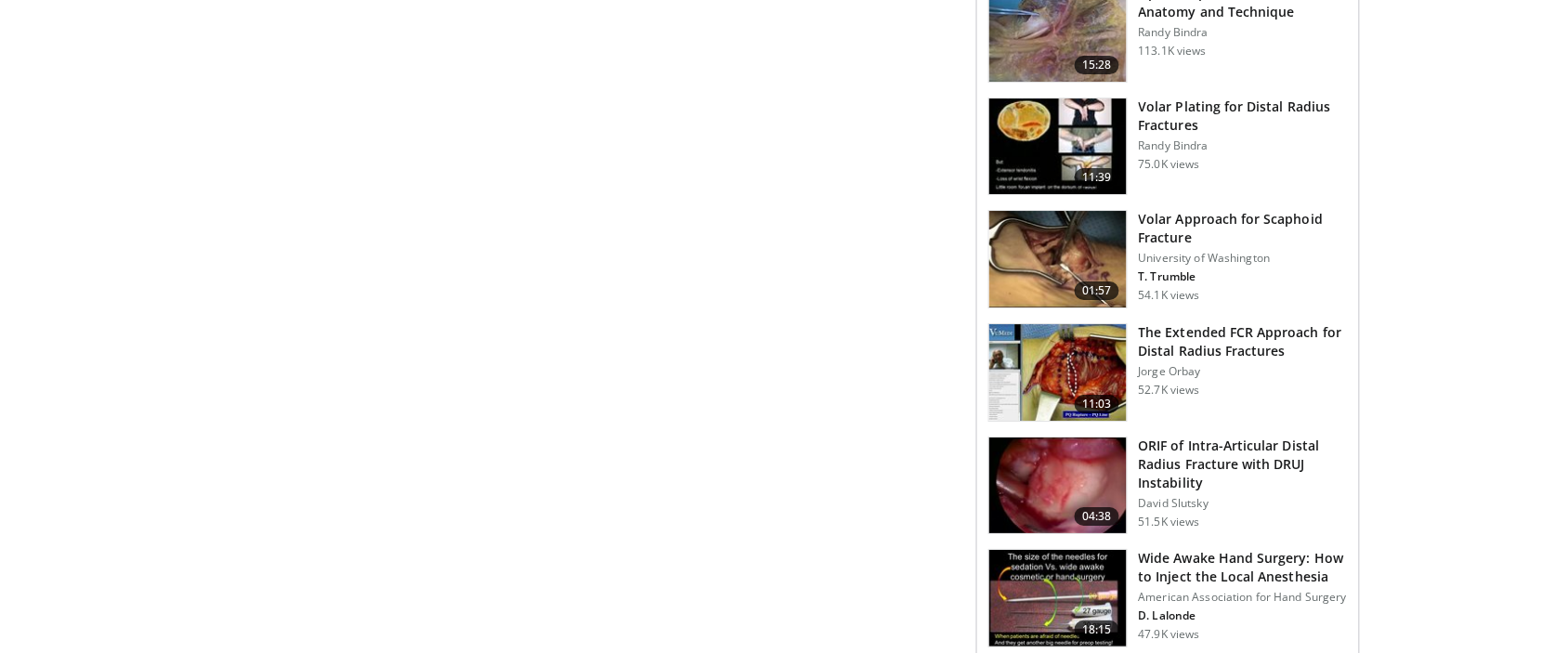 scroll, scrollTop: 1793, scrollLeft: 0, axis: vertical 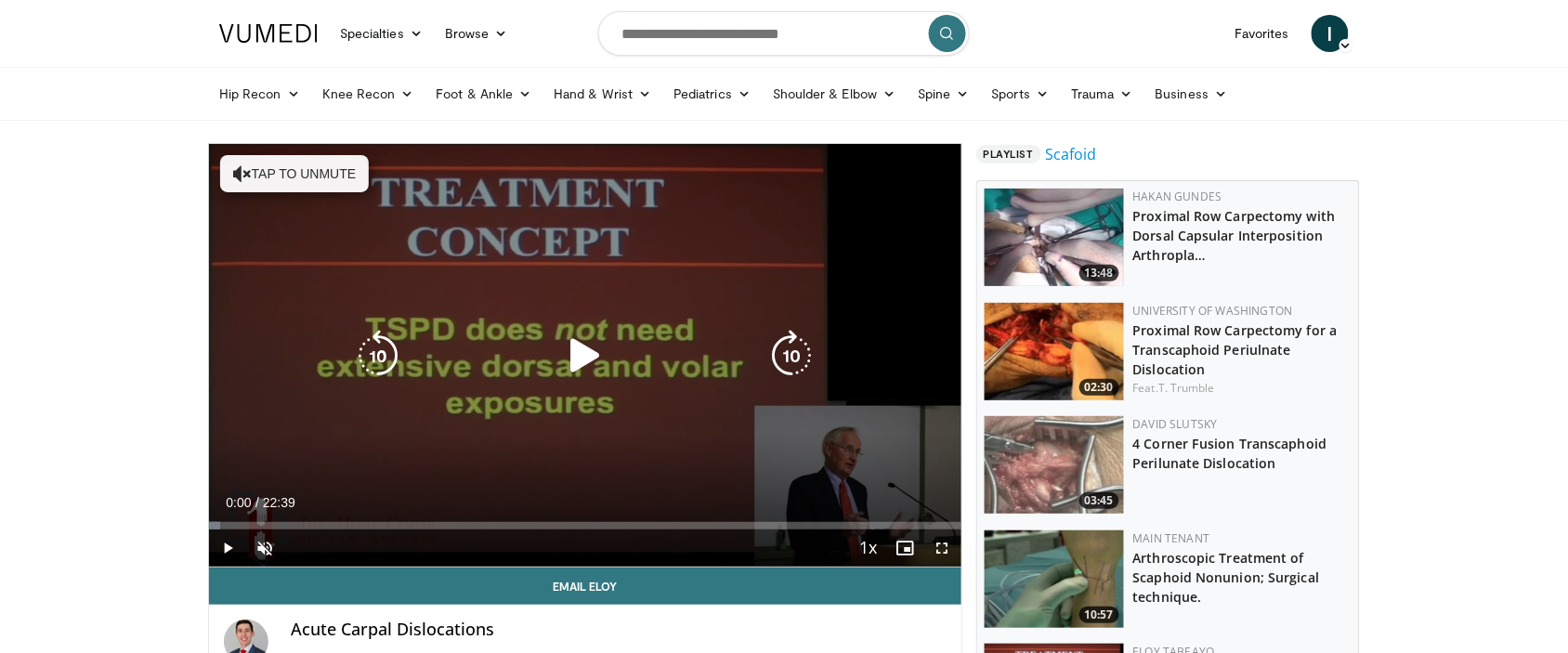 click at bounding box center [585, 356] 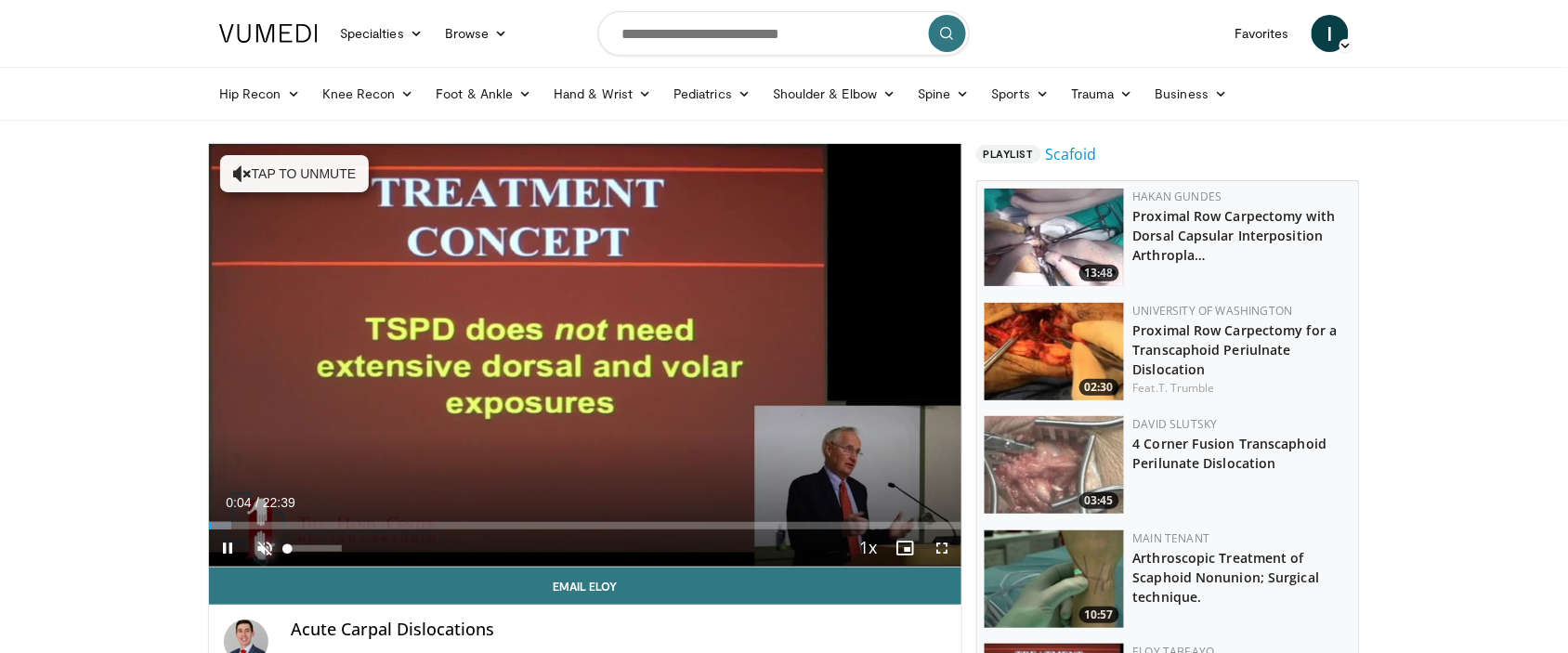 click at bounding box center [265, 548] 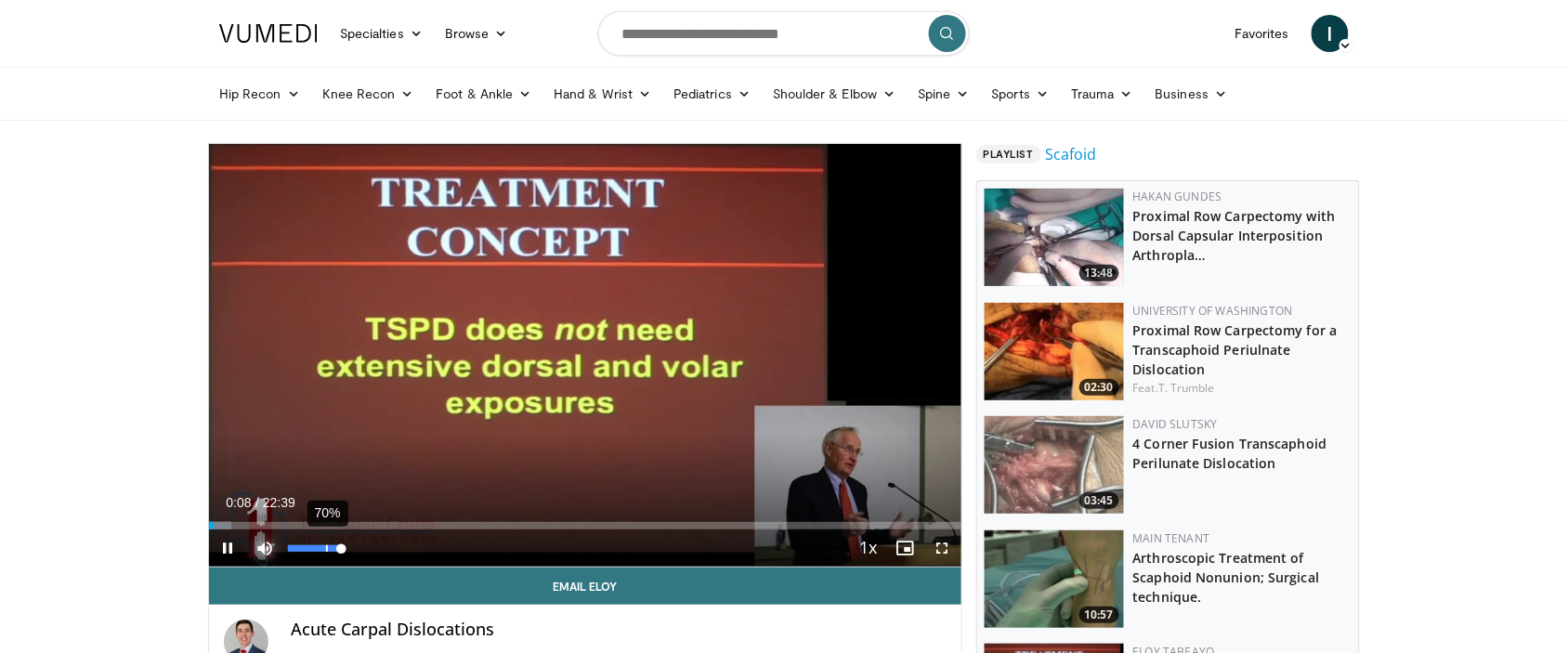 click on "**********" at bounding box center (585, 356) 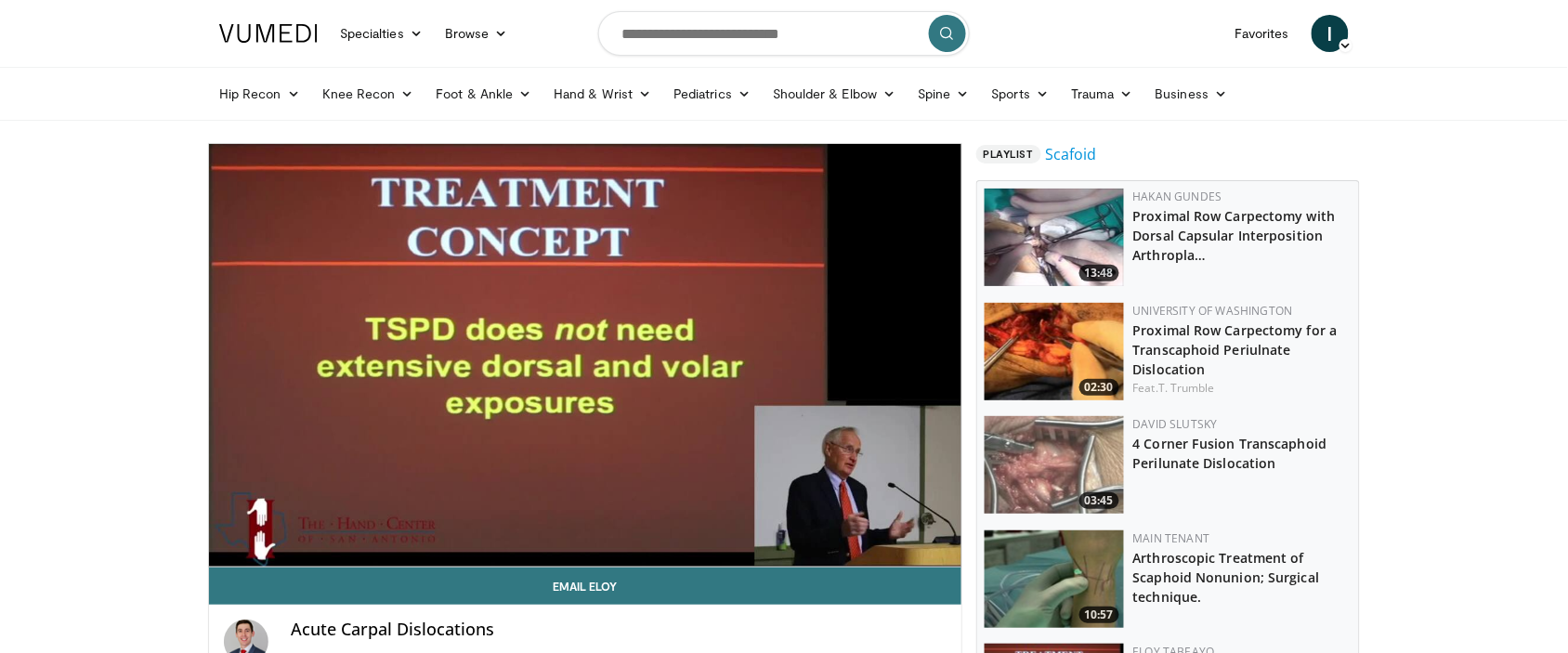 type 